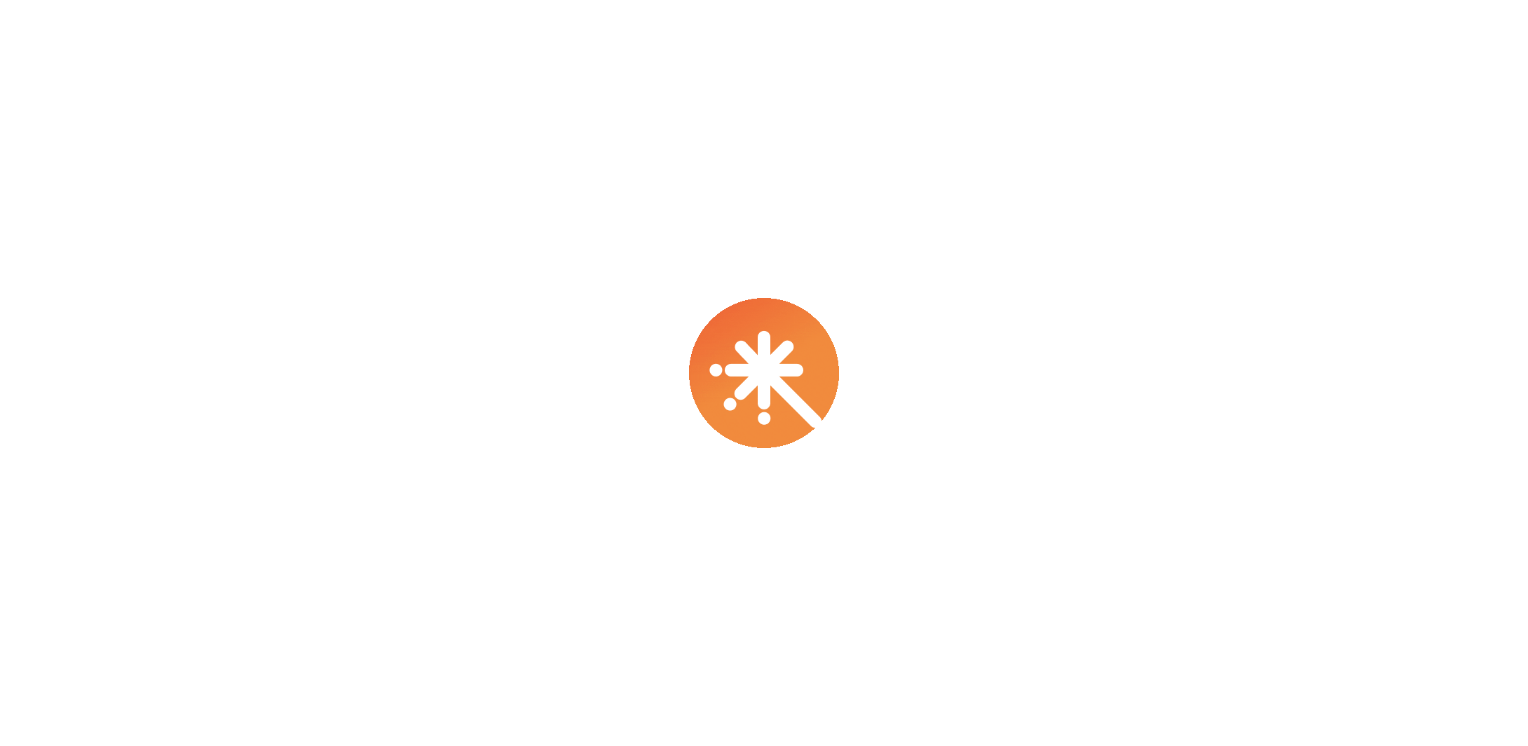 scroll, scrollTop: 0, scrollLeft: 0, axis: both 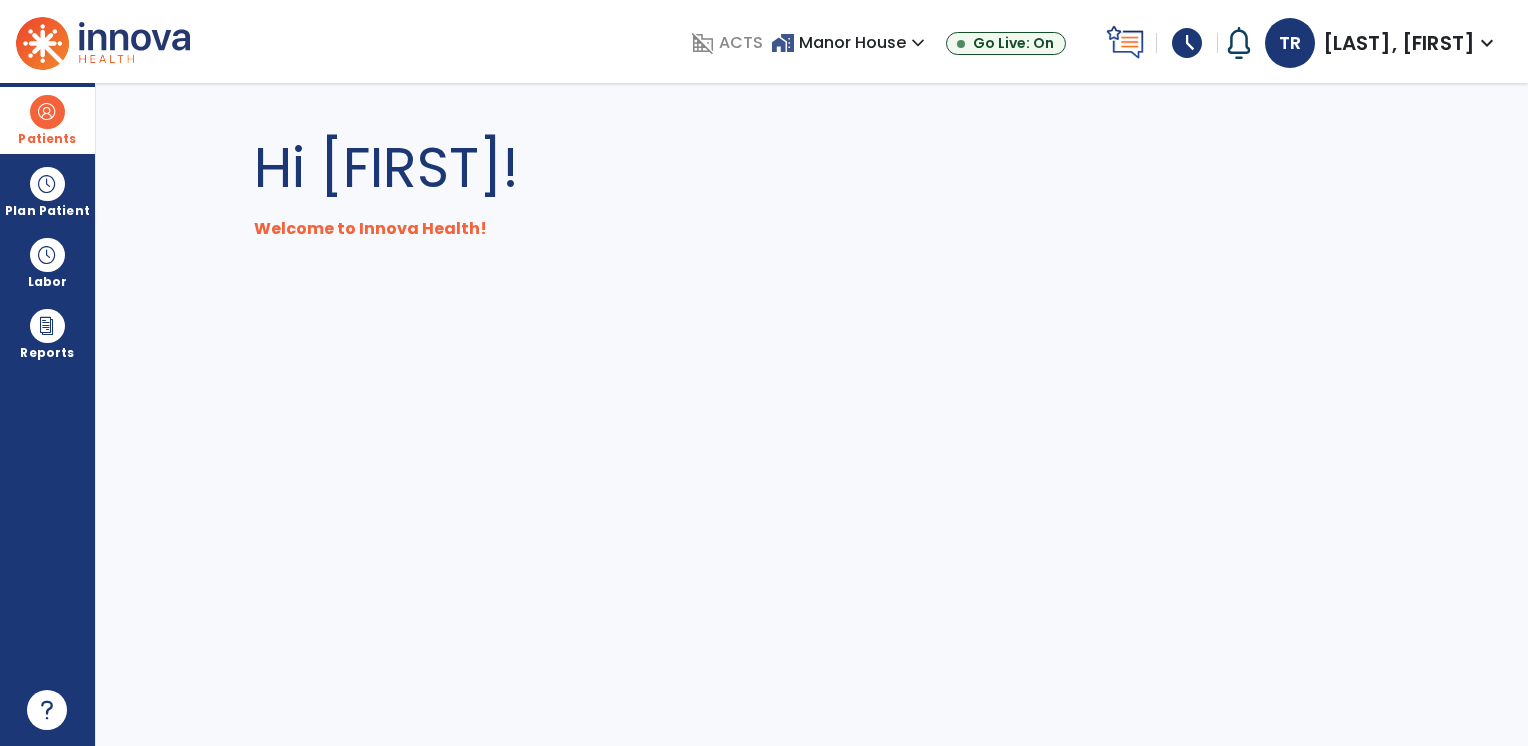 click at bounding box center [47, 112] 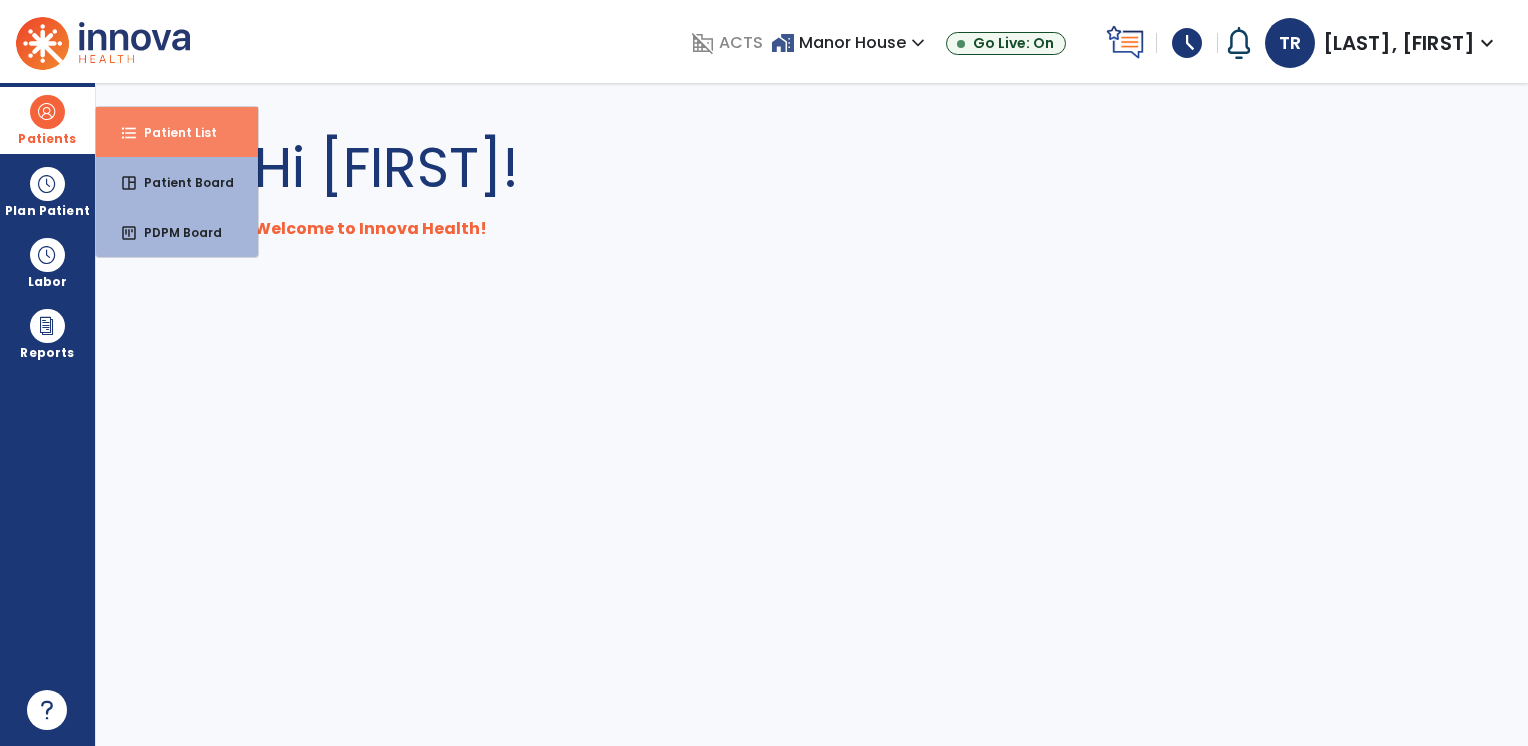 click on "Patient List" at bounding box center (172, 132) 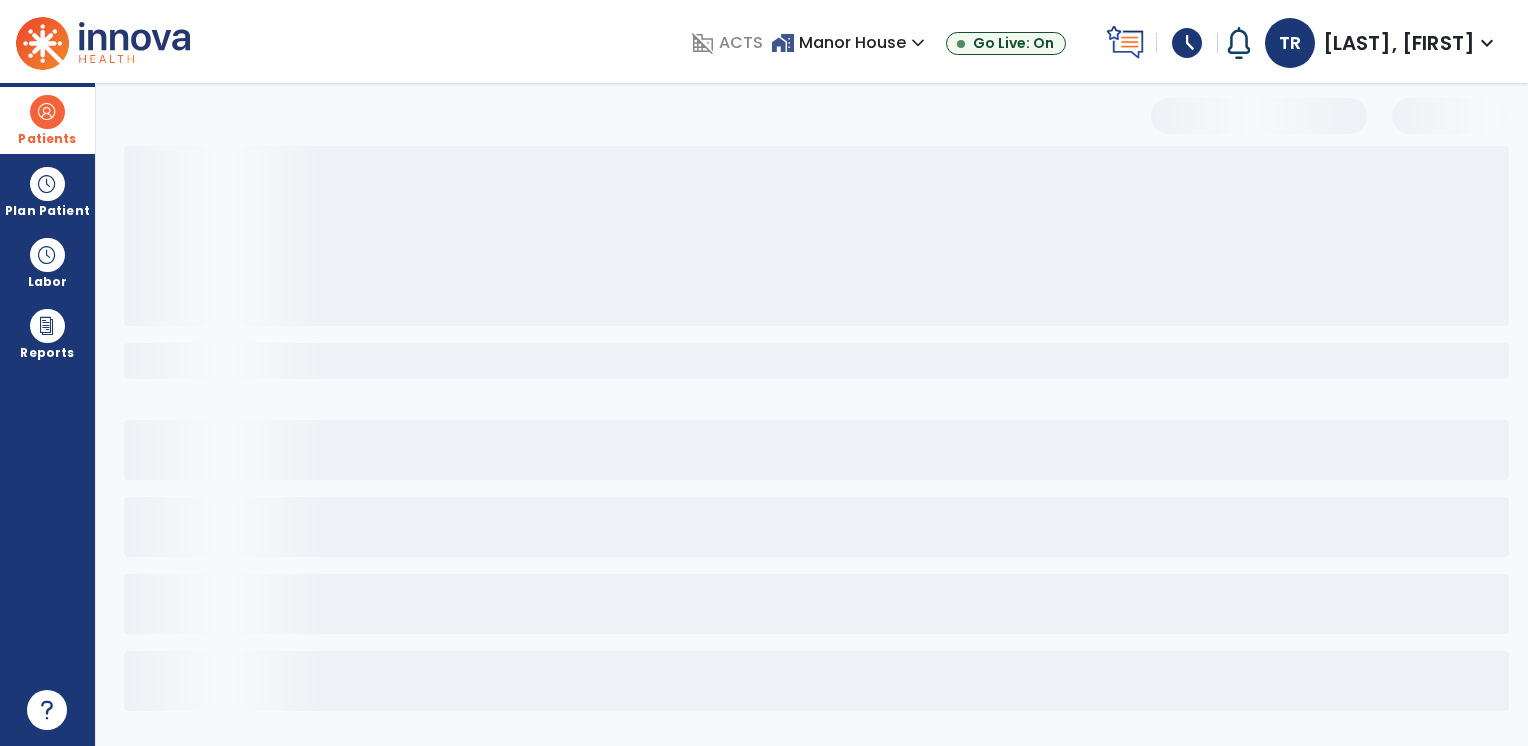 select on "***" 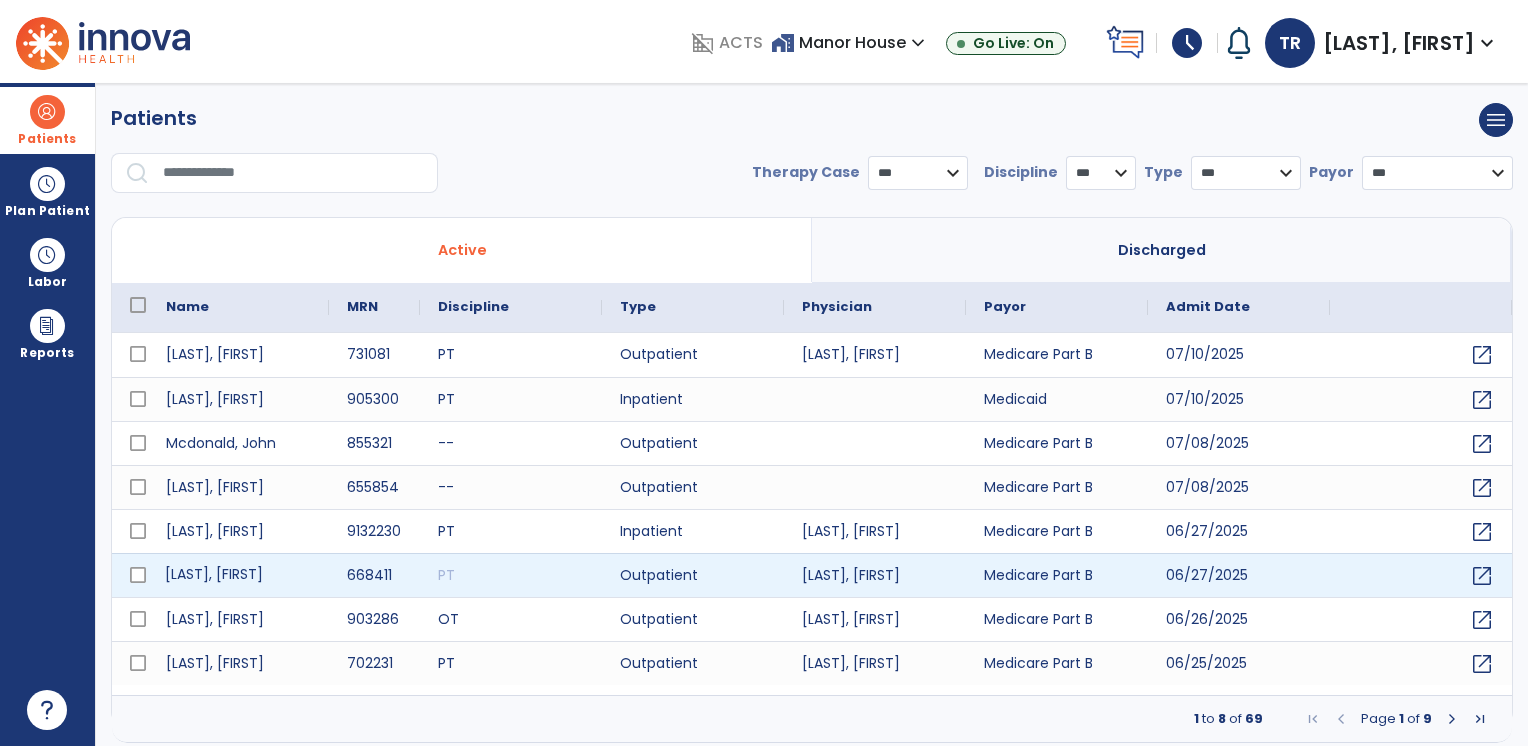 click on "[LAST], [FIRST]" at bounding box center (238, 575) 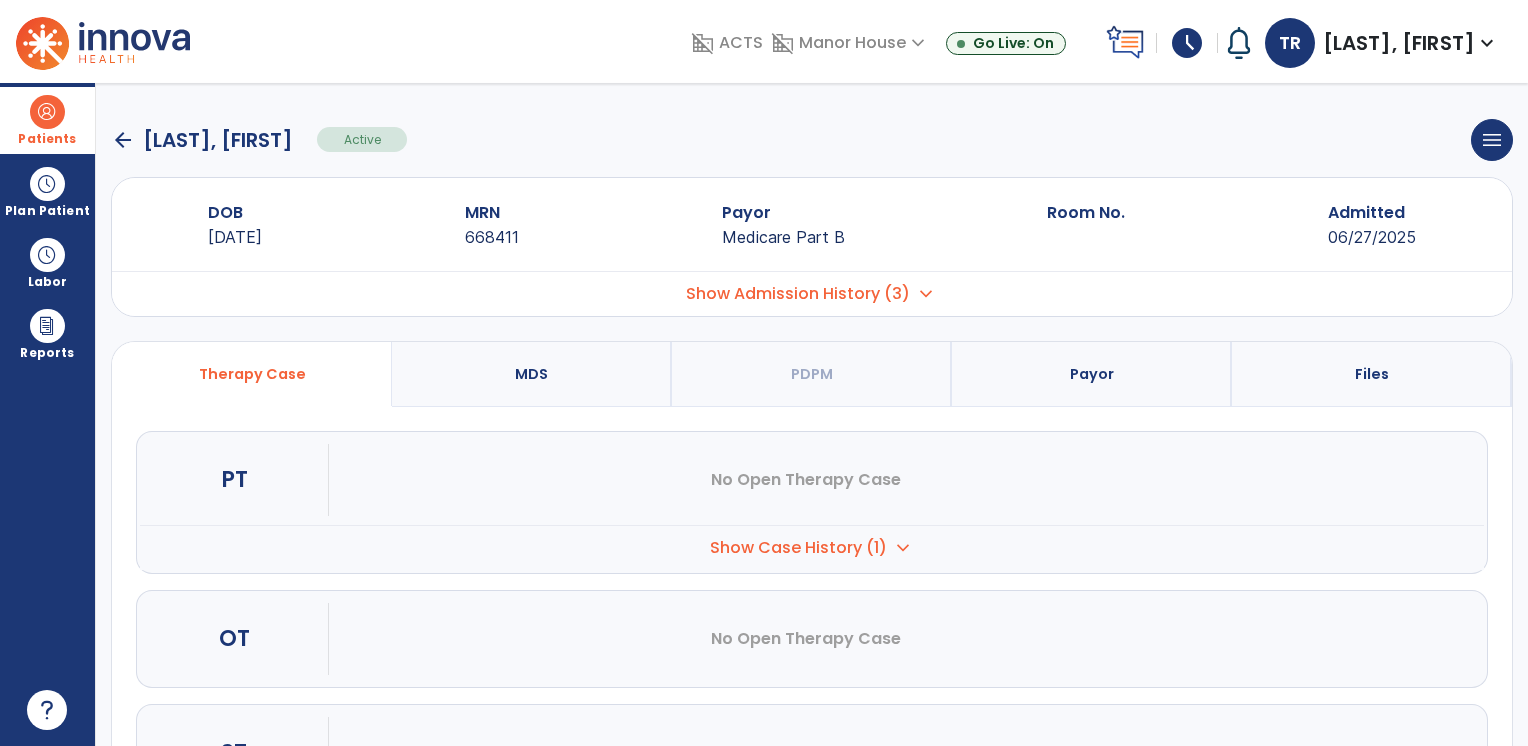 click on "MDS" at bounding box center (532, 374) 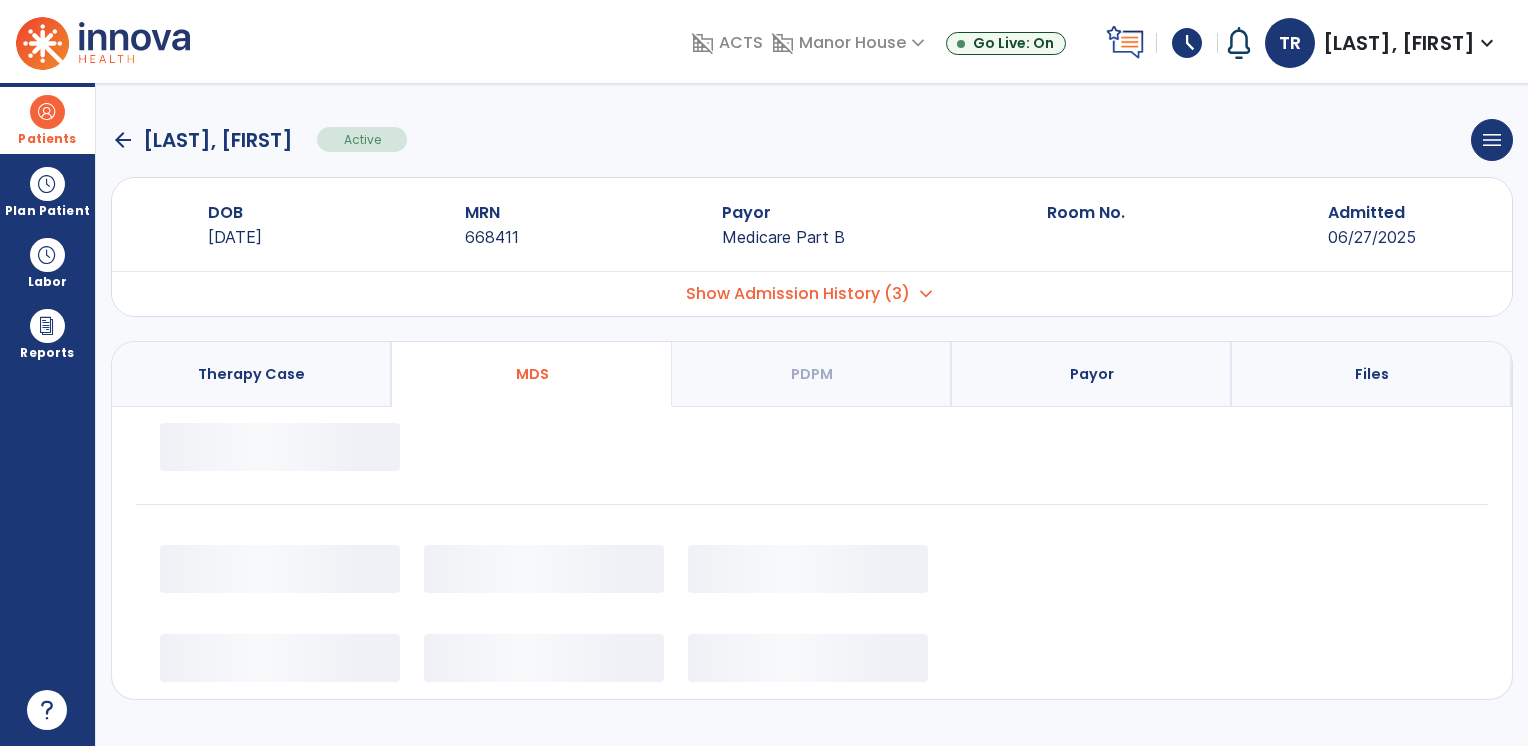 select on "*********" 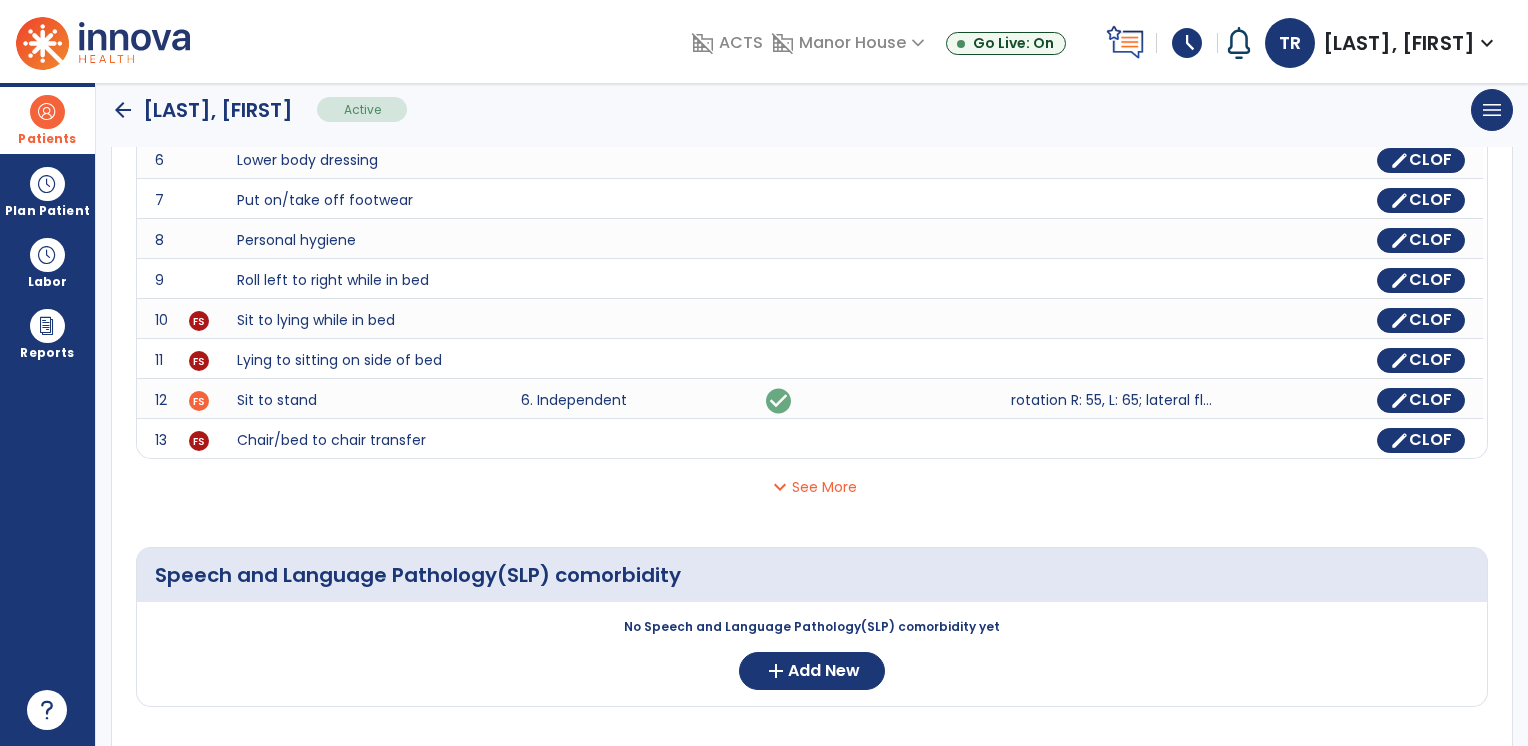 scroll, scrollTop: 652, scrollLeft: 0, axis: vertical 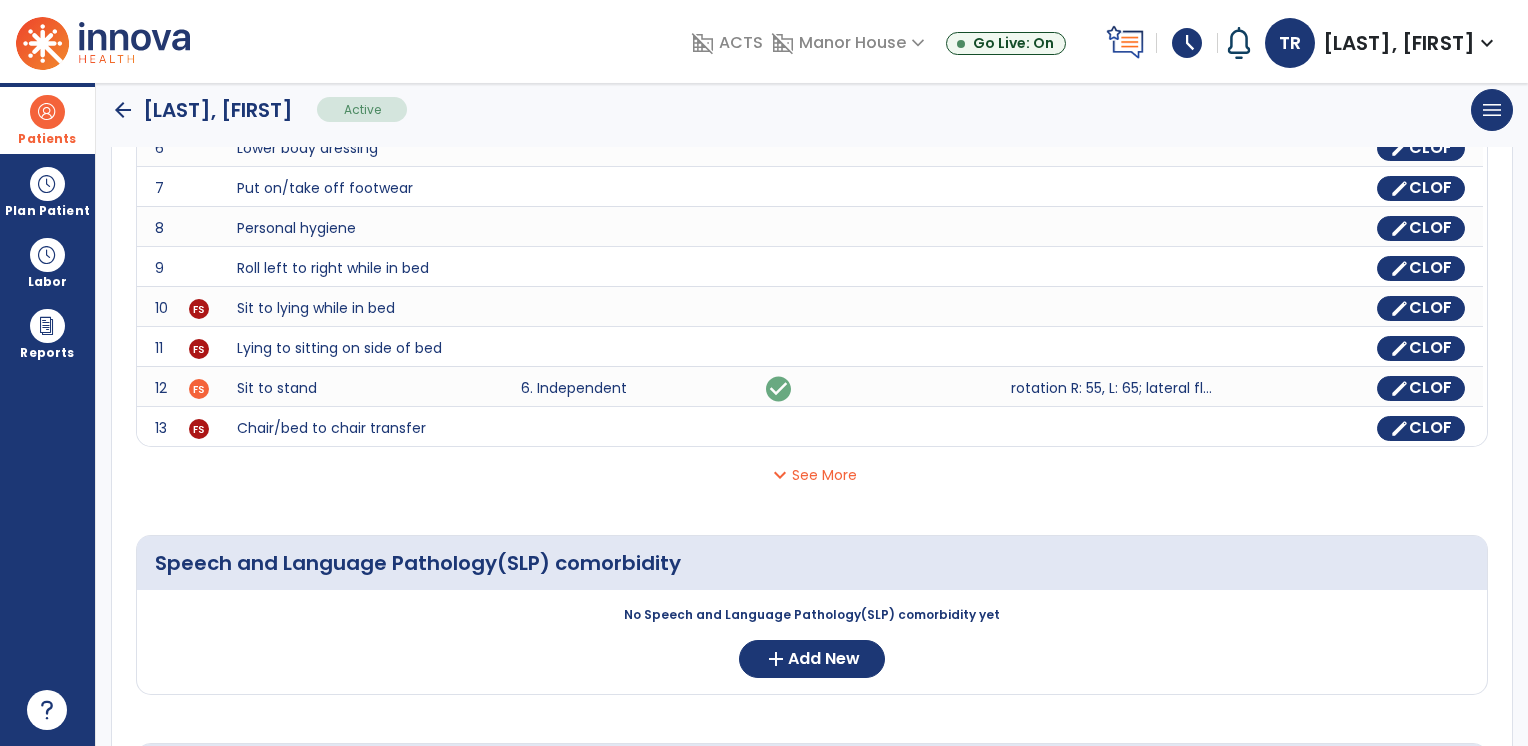 click on "expand_more  See More" 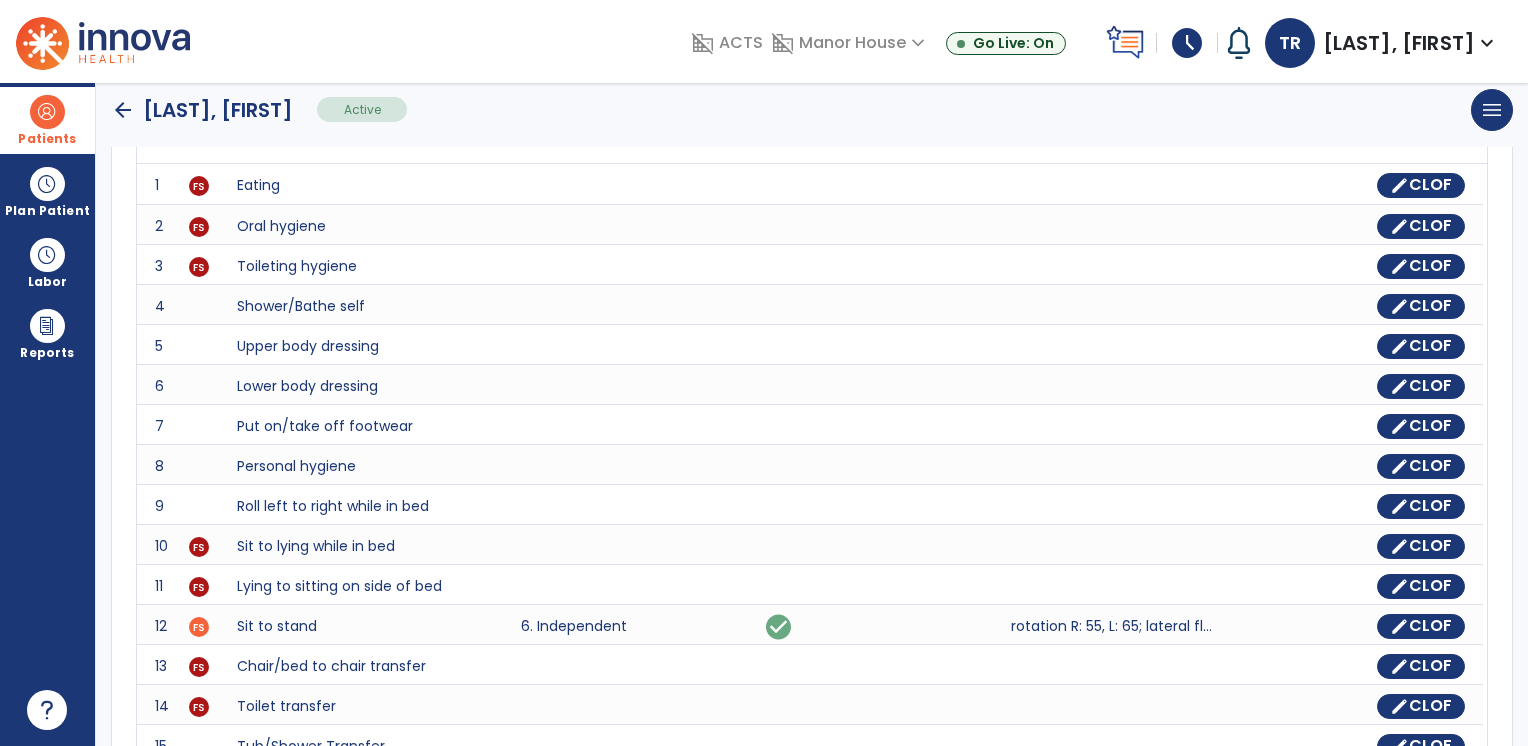 scroll, scrollTop: 0, scrollLeft: 0, axis: both 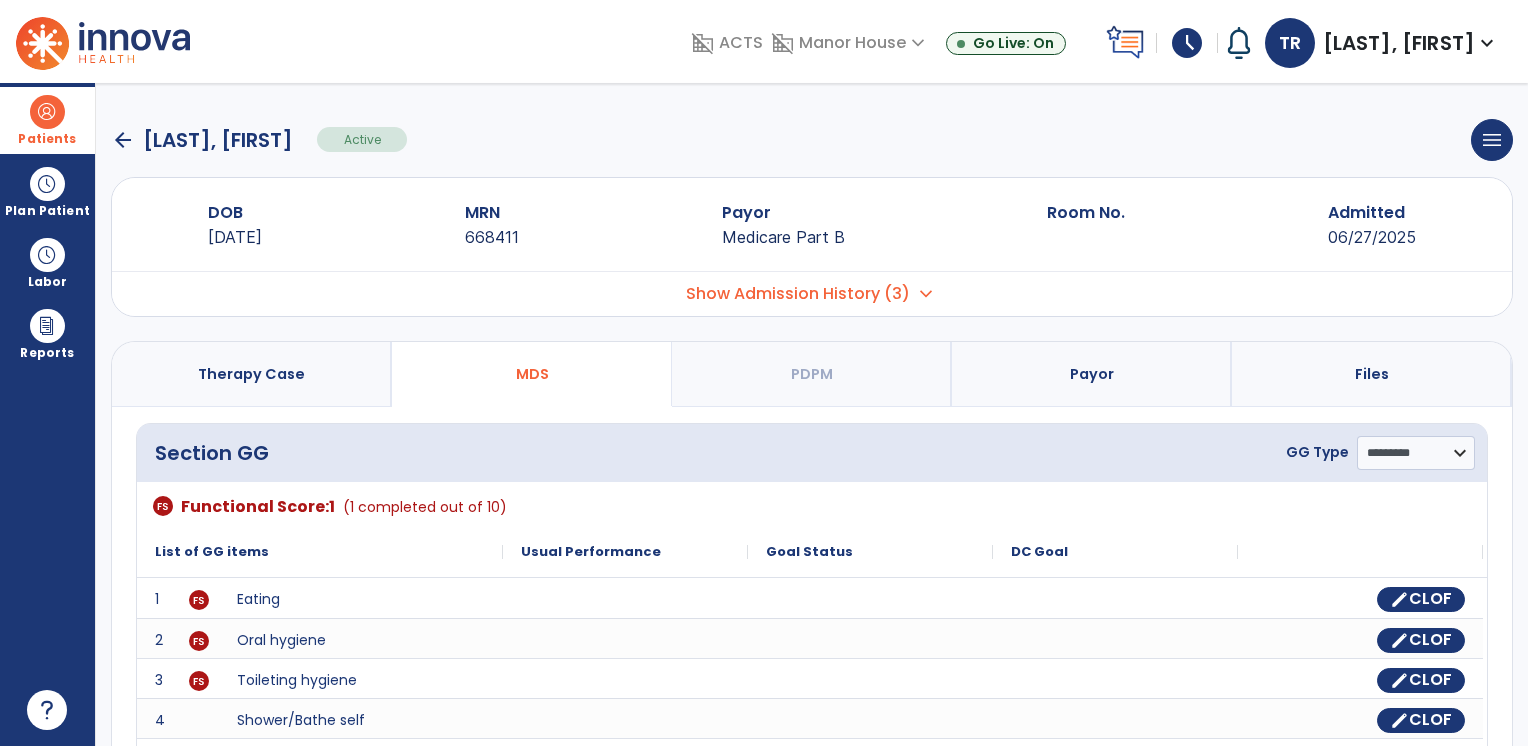 click on "Show Admission History (3)" at bounding box center [798, 294] 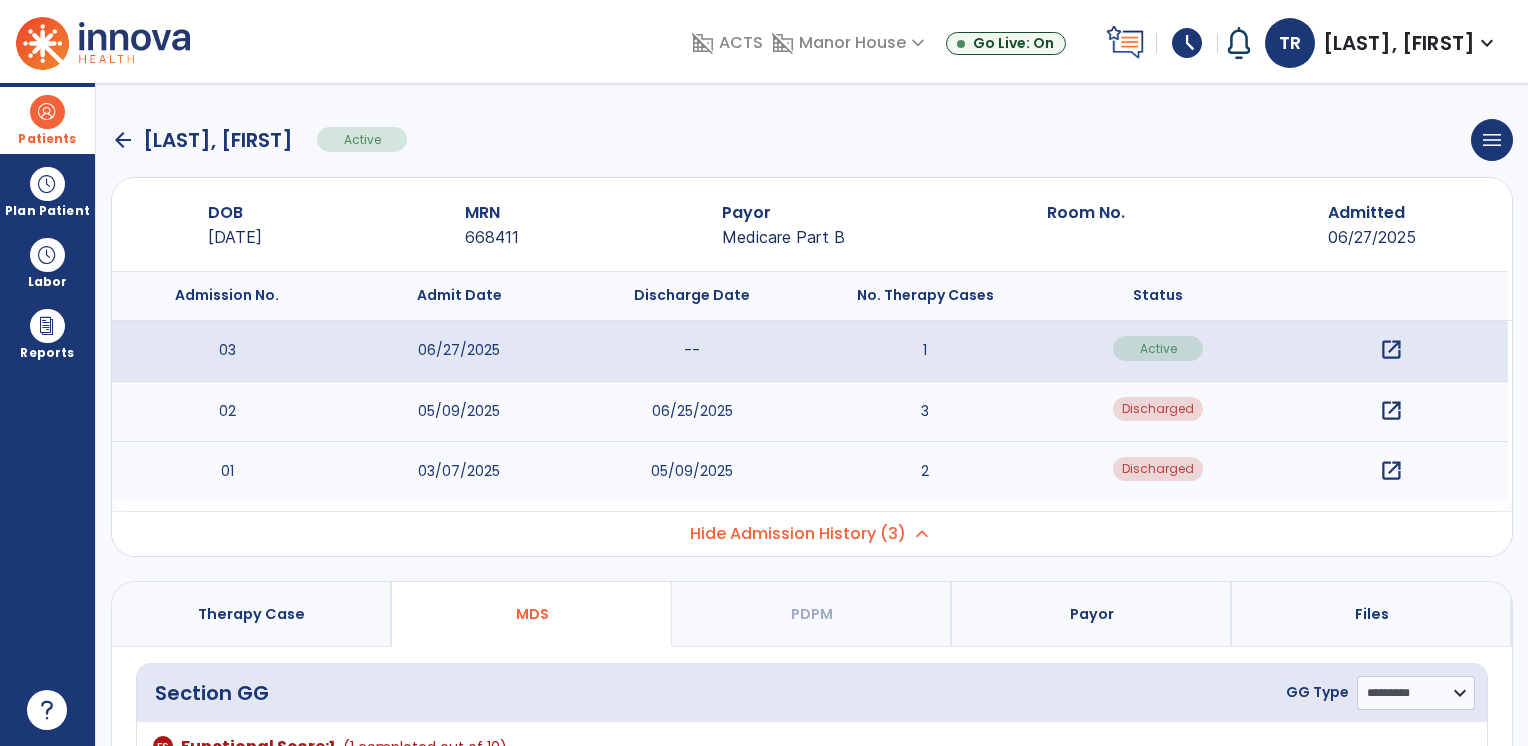 click on "open_in_new" at bounding box center [1391, 350] 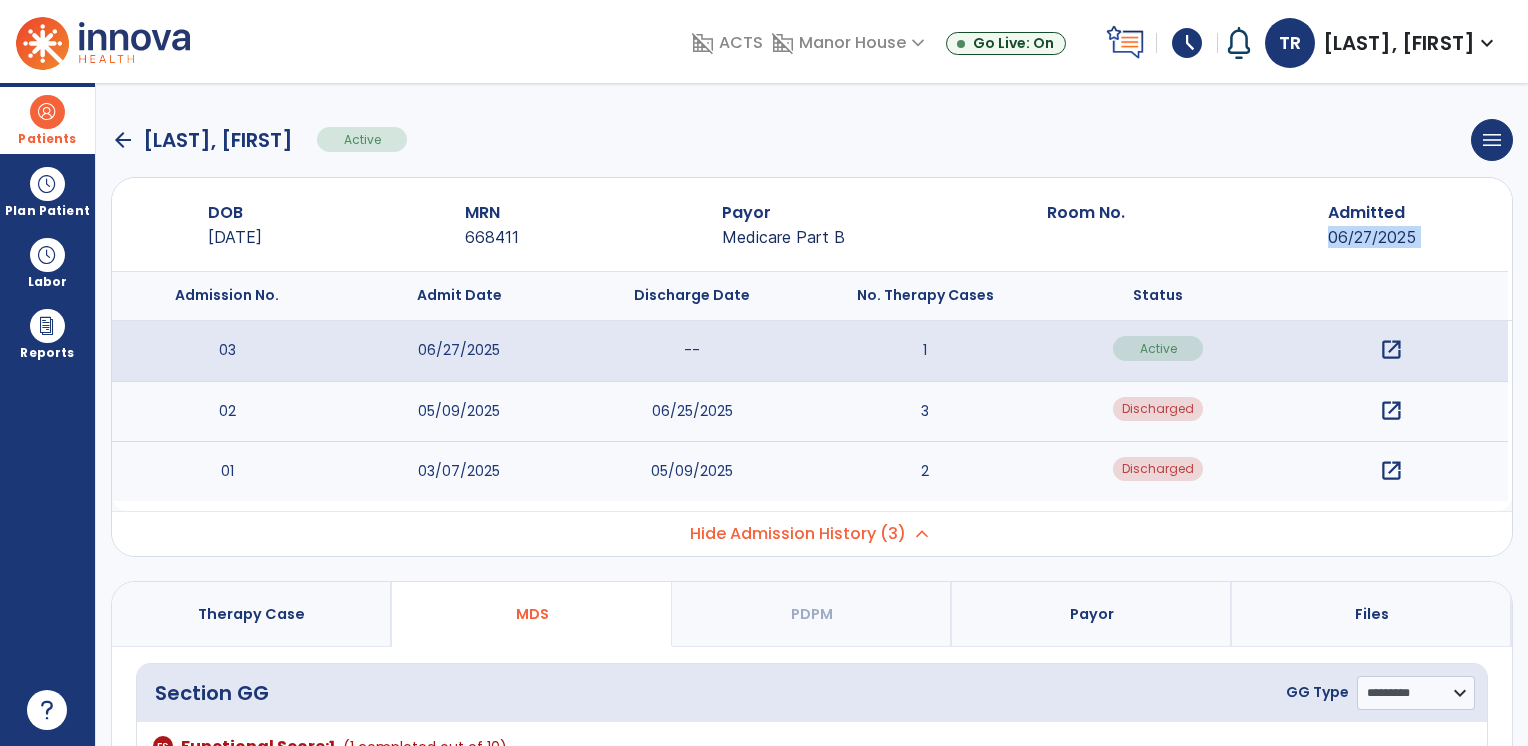 drag, startPoint x: 1521, startPoint y: 184, endPoint x: 1531, endPoint y: 274, distance: 90.55385 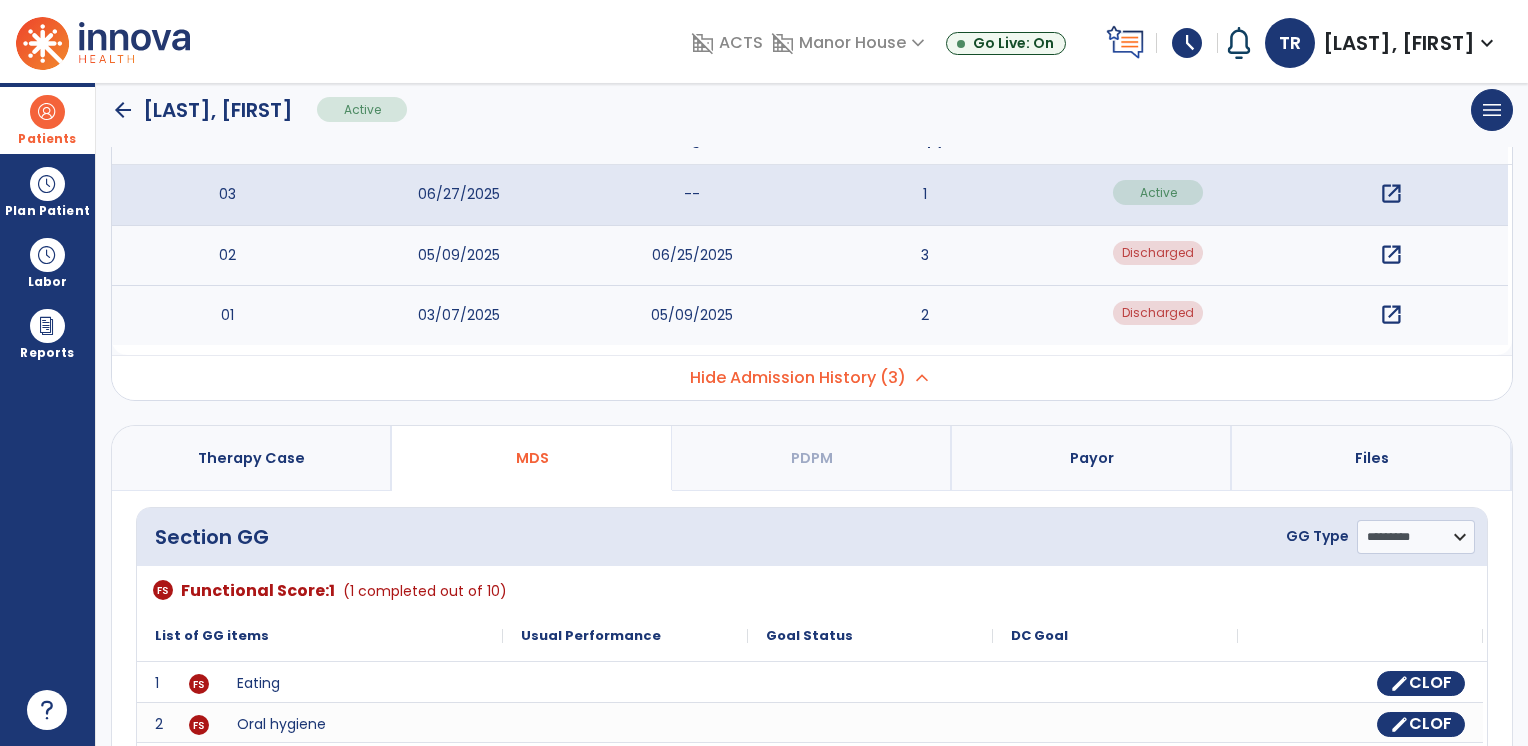 scroll, scrollTop: 0, scrollLeft: 0, axis: both 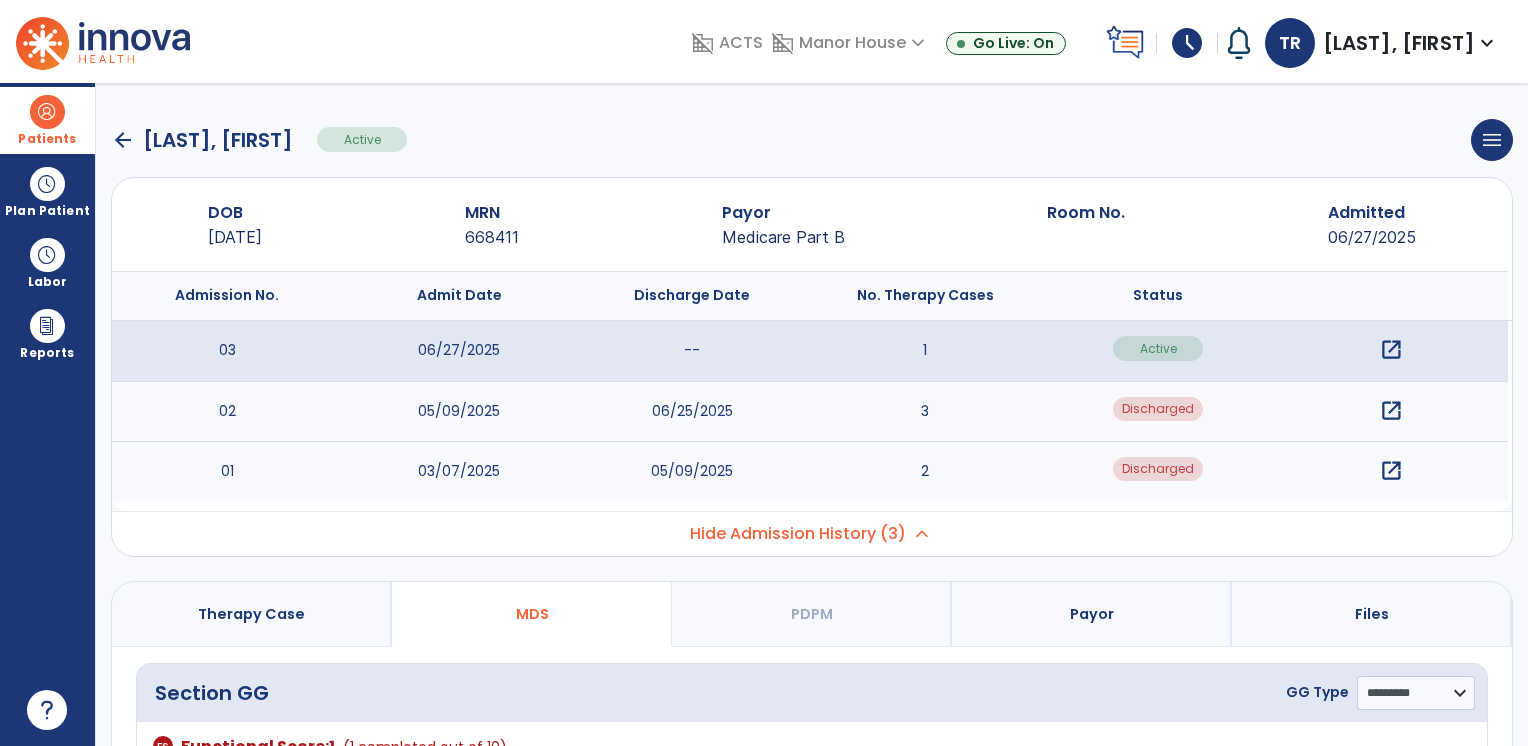 click on "arrow_back" 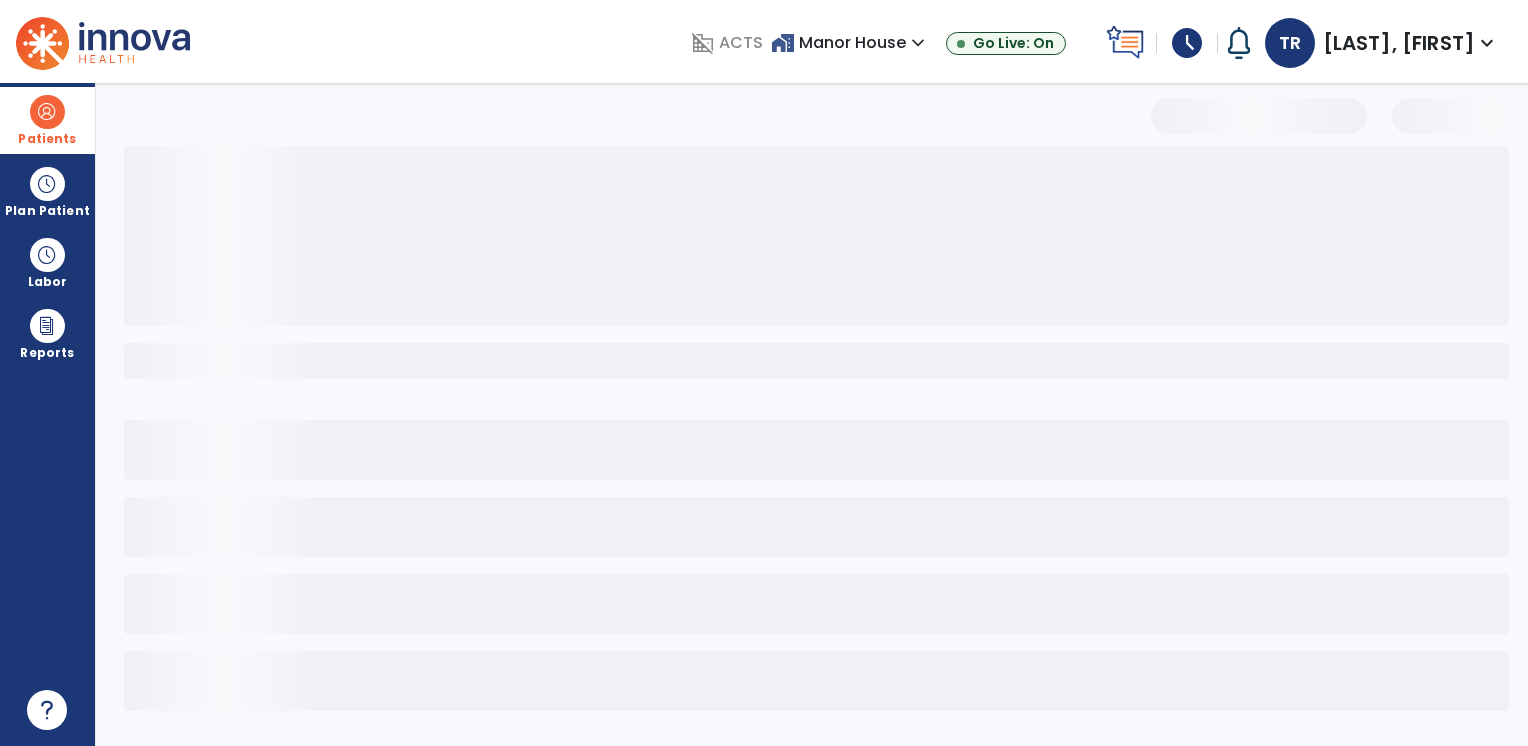 select on "***" 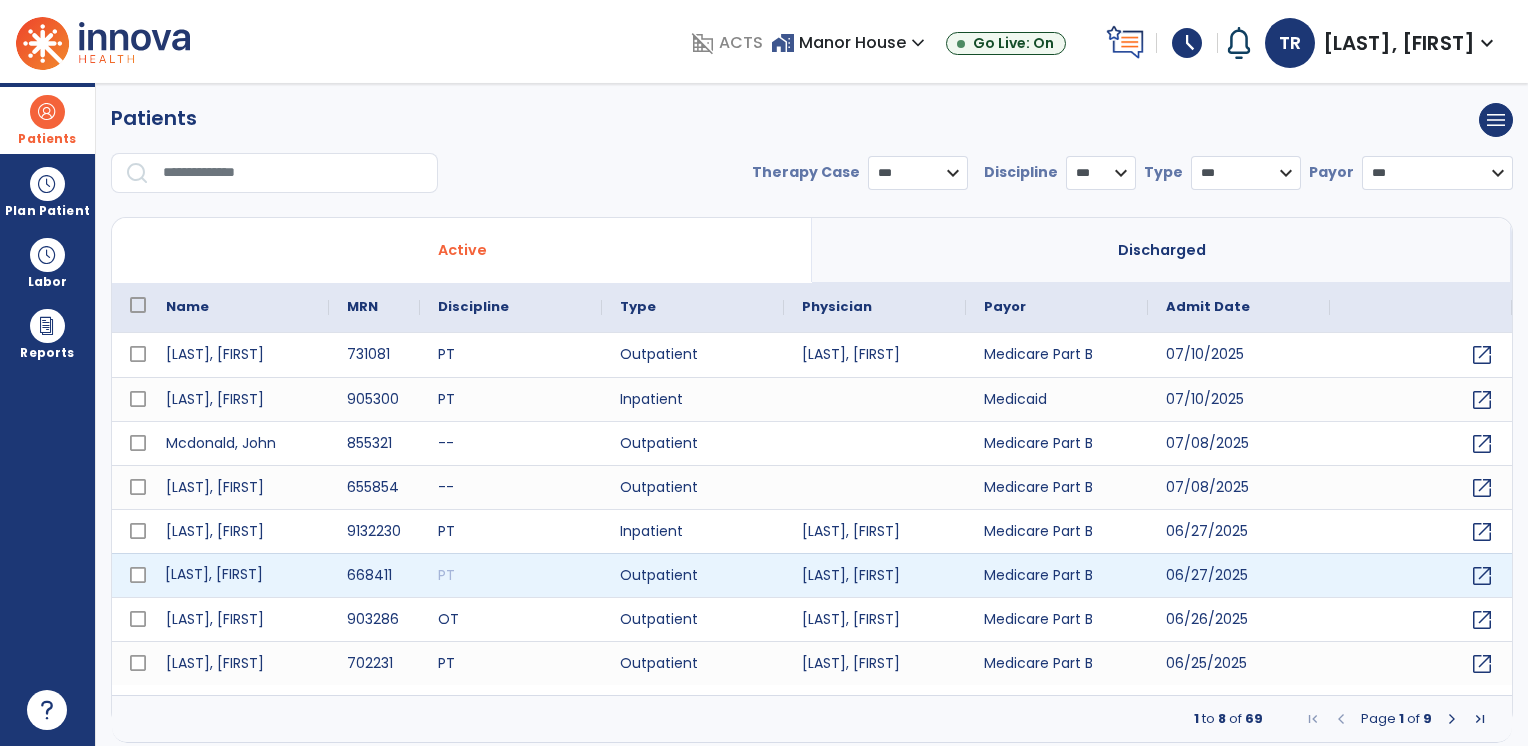 click on "[LAST], [FIRST]" at bounding box center [238, 575] 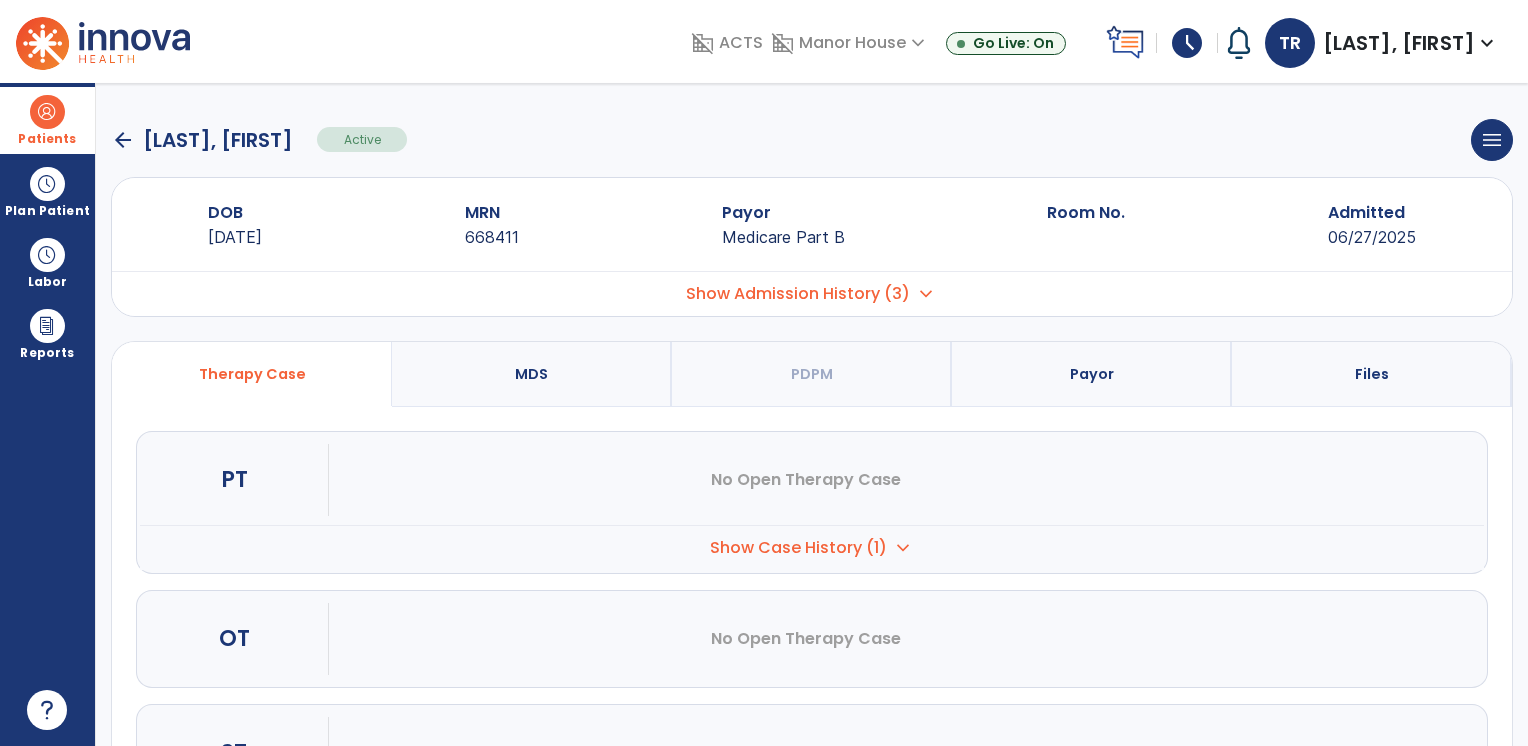 click on "Show Case History (1)" at bounding box center [798, 548] 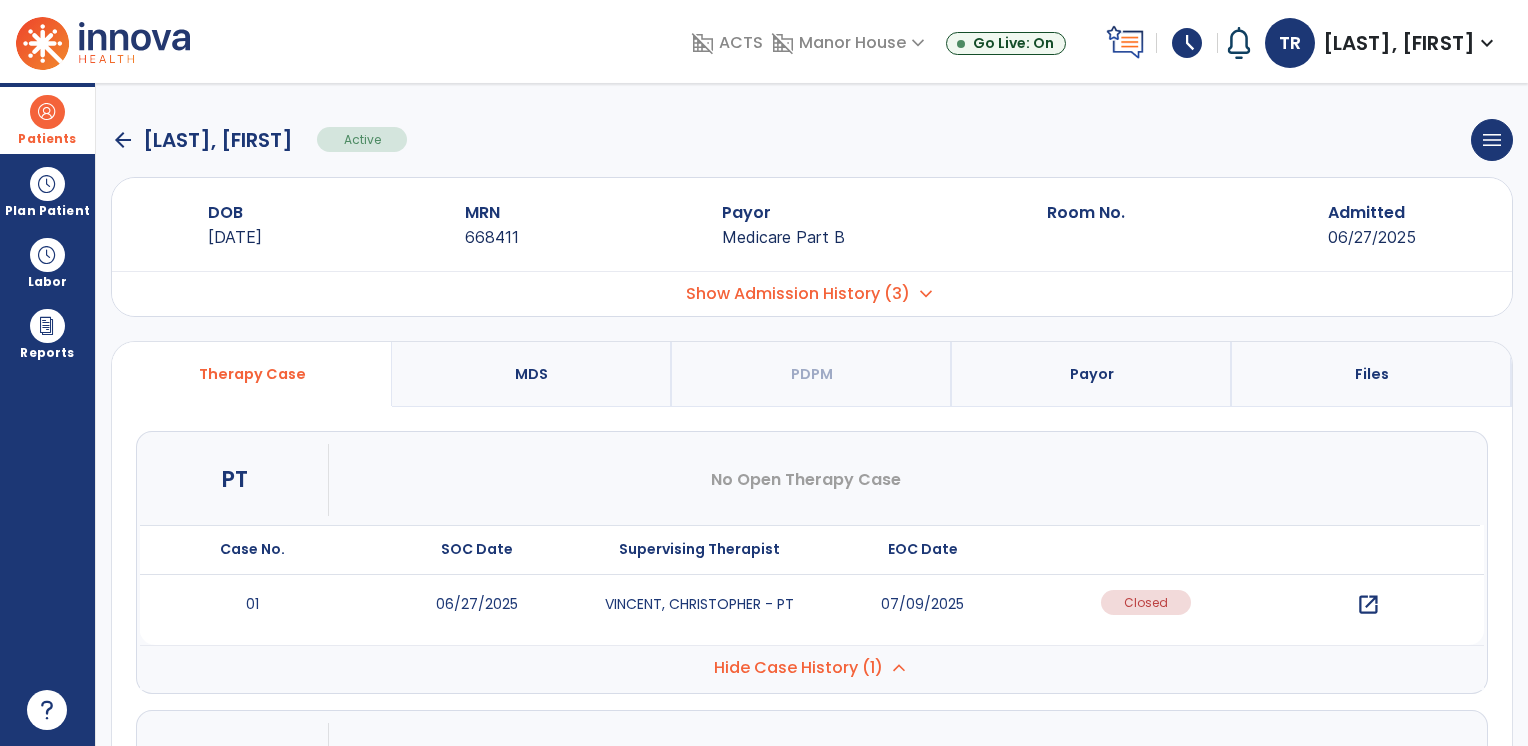 click on "open_in_new" at bounding box center (1368, 605) 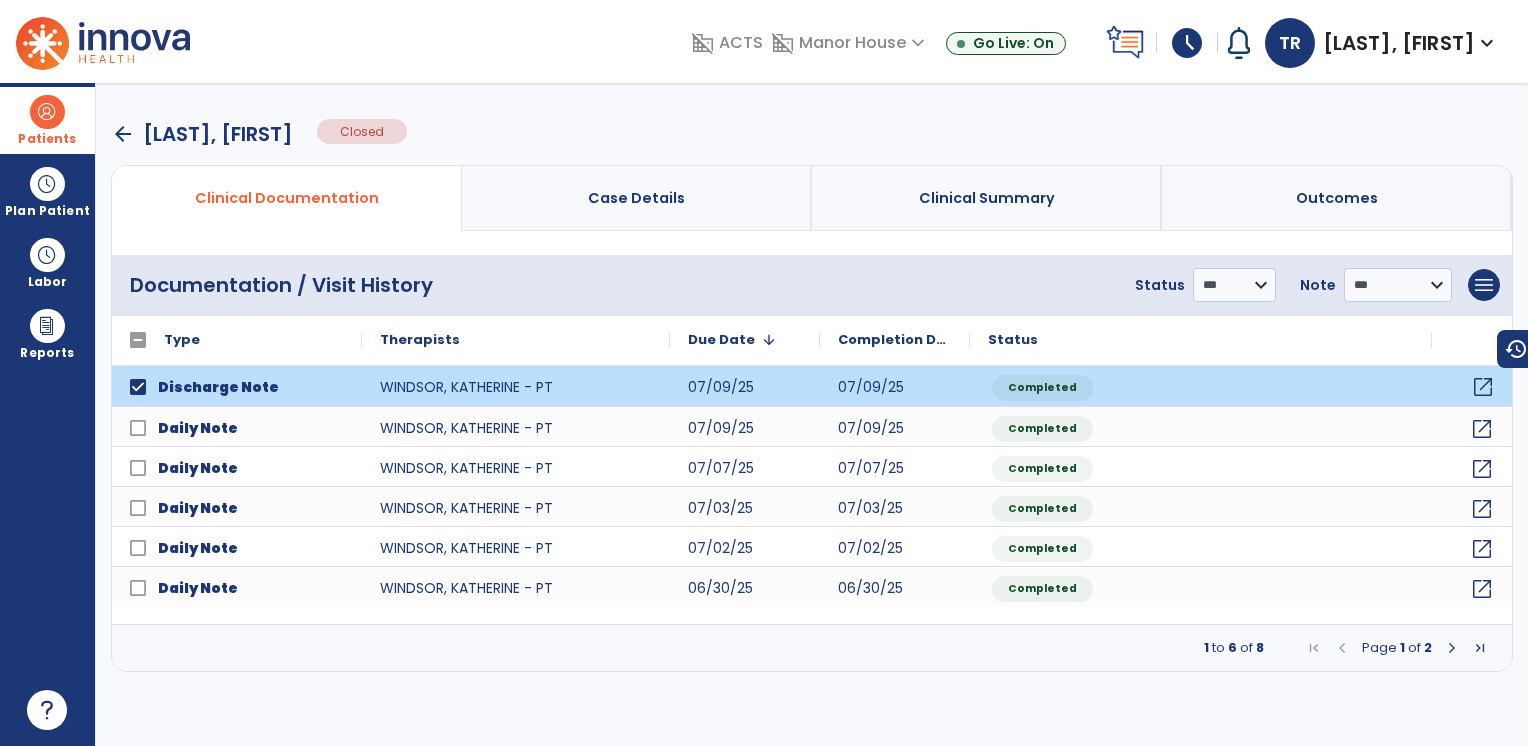 click on "open_in_new" 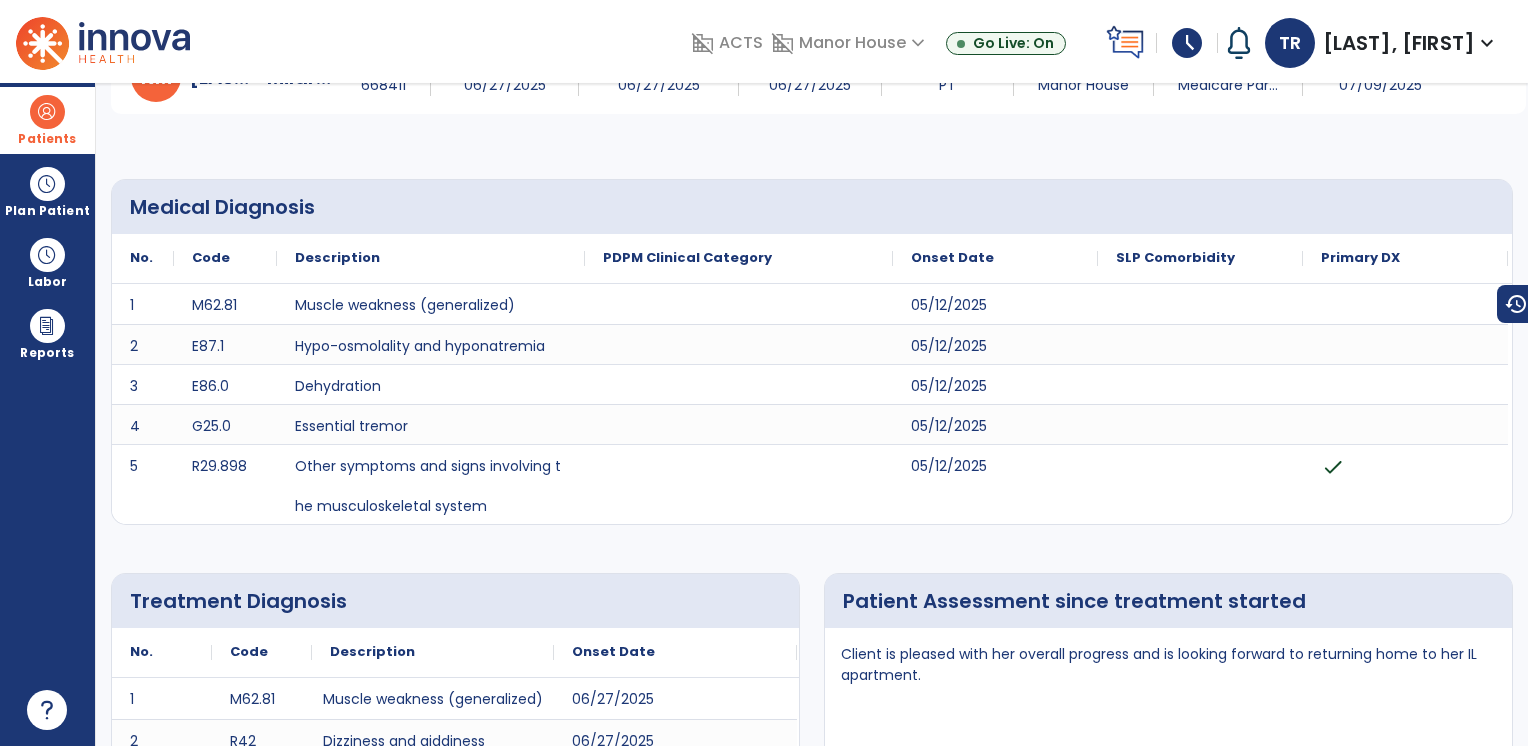 scroll, scrollTop: 0, scrollLeft: 0, axis: both 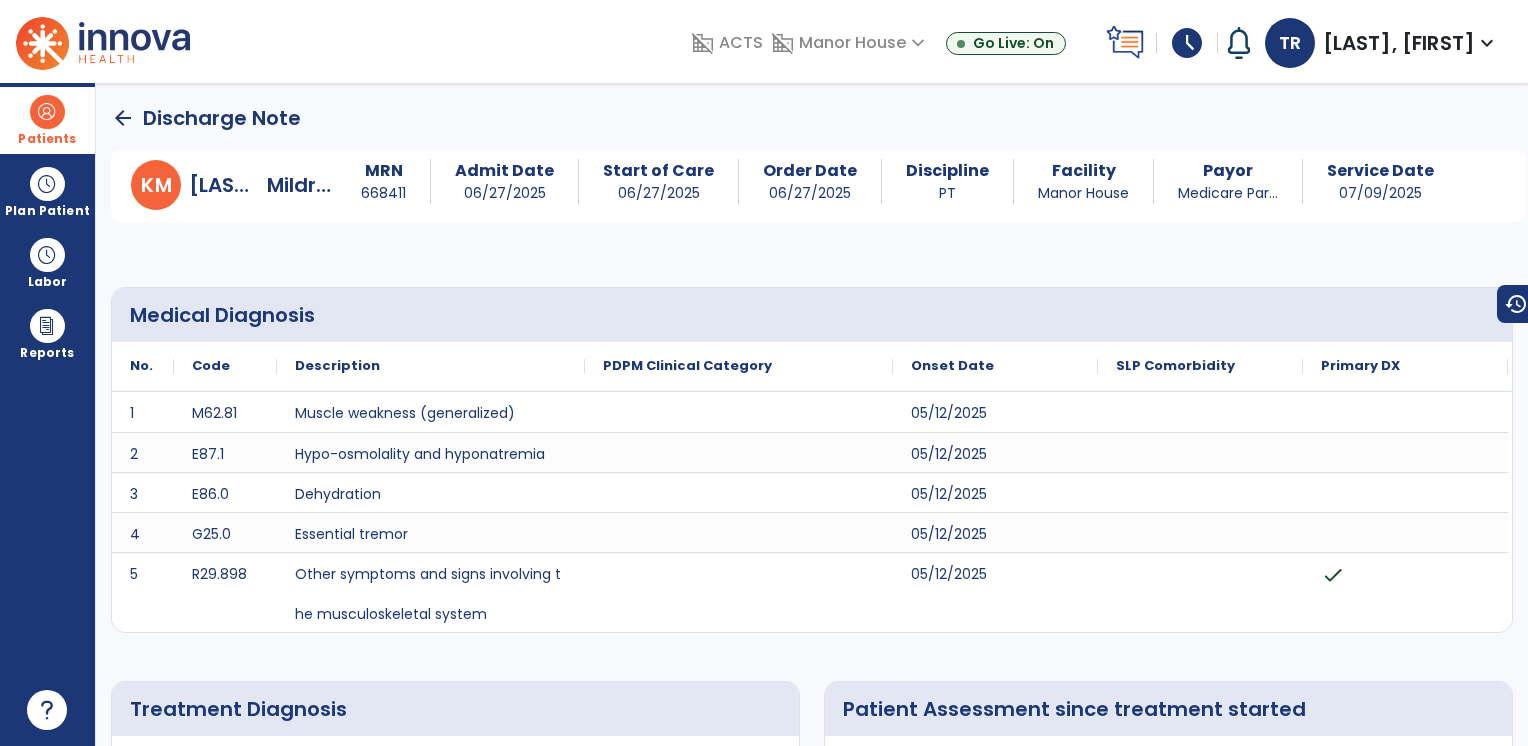 click on "arrow_back" 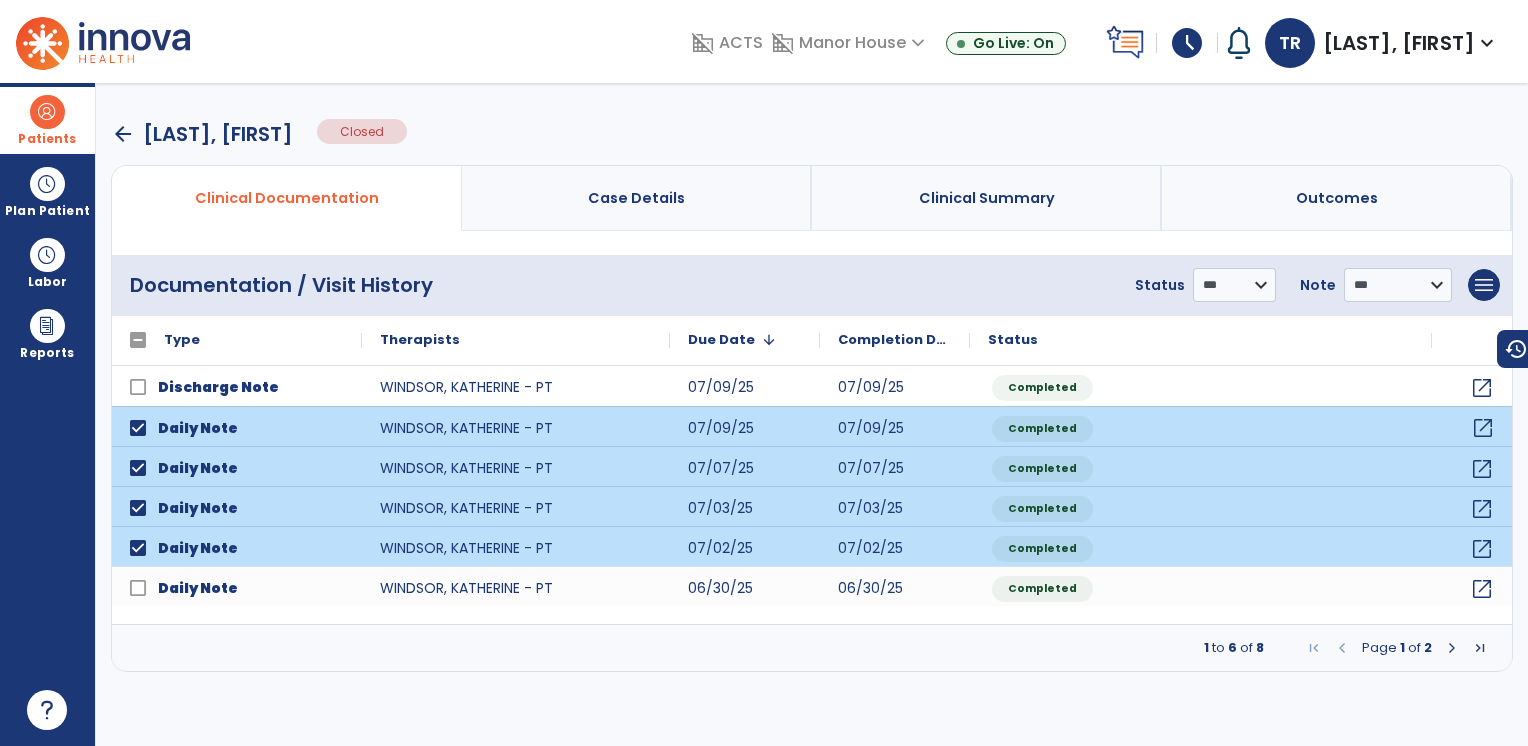 click on "open_in_new" 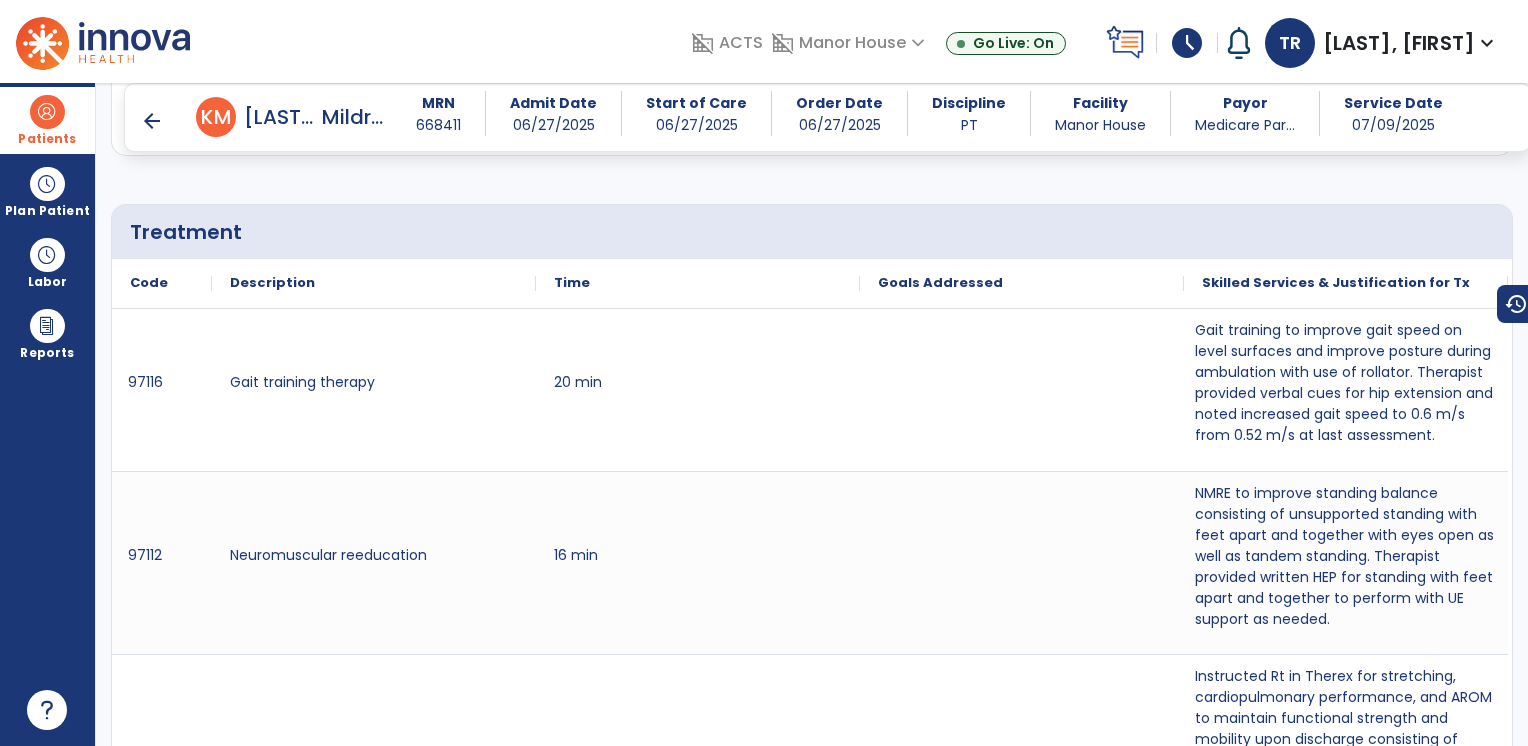 scroll, scrollTop: 1336, scrollLeft: 0, axis: vertical 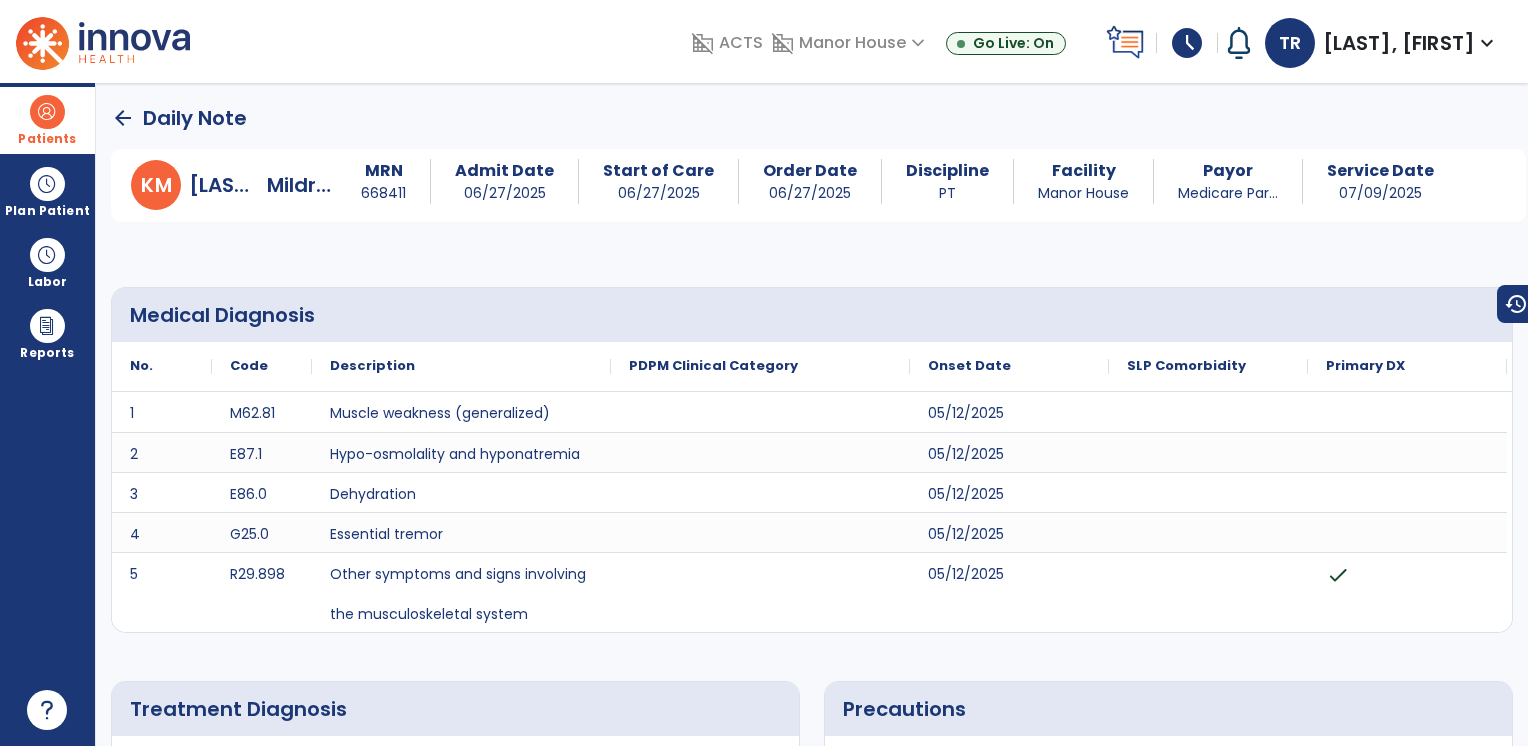 click on "arrow_back" 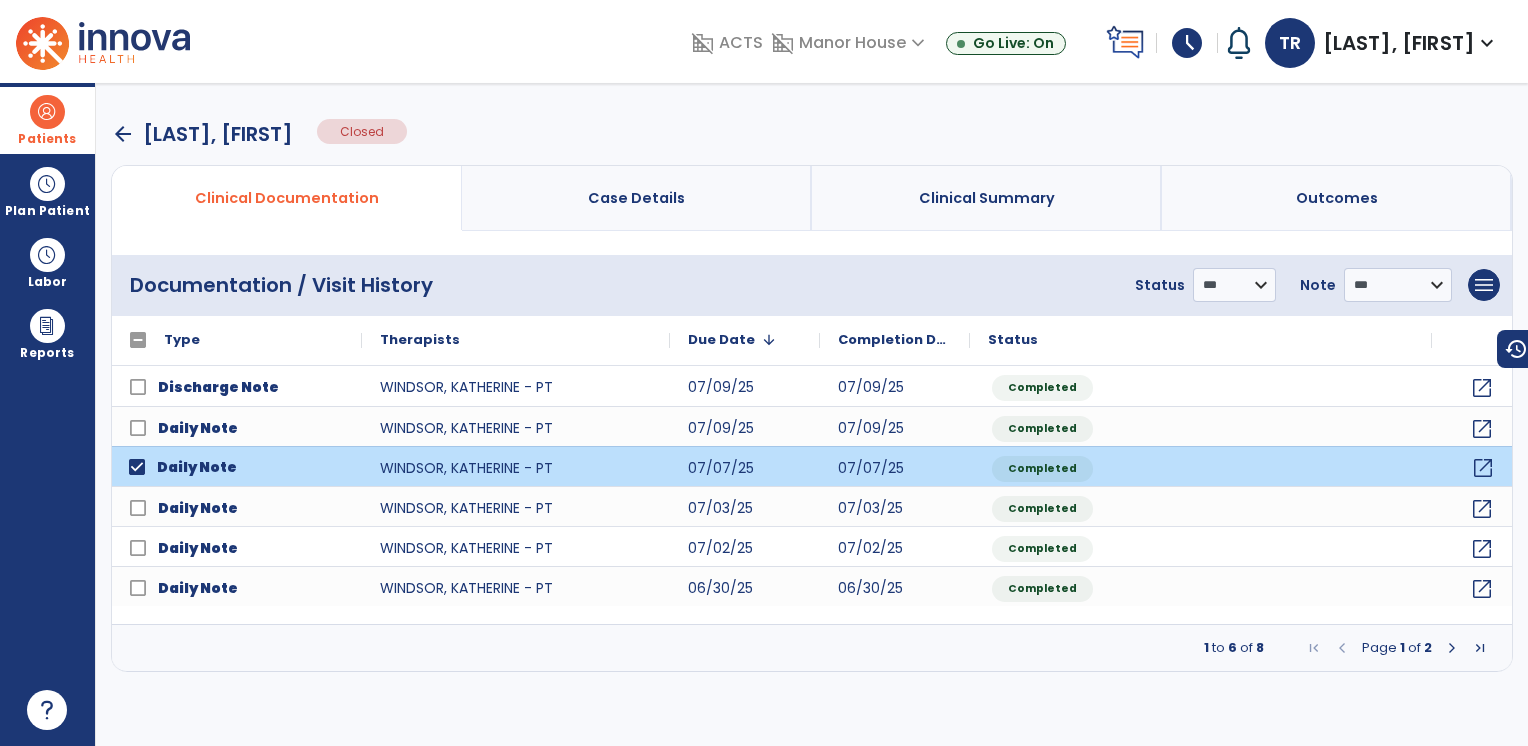 click on "open_in_new" 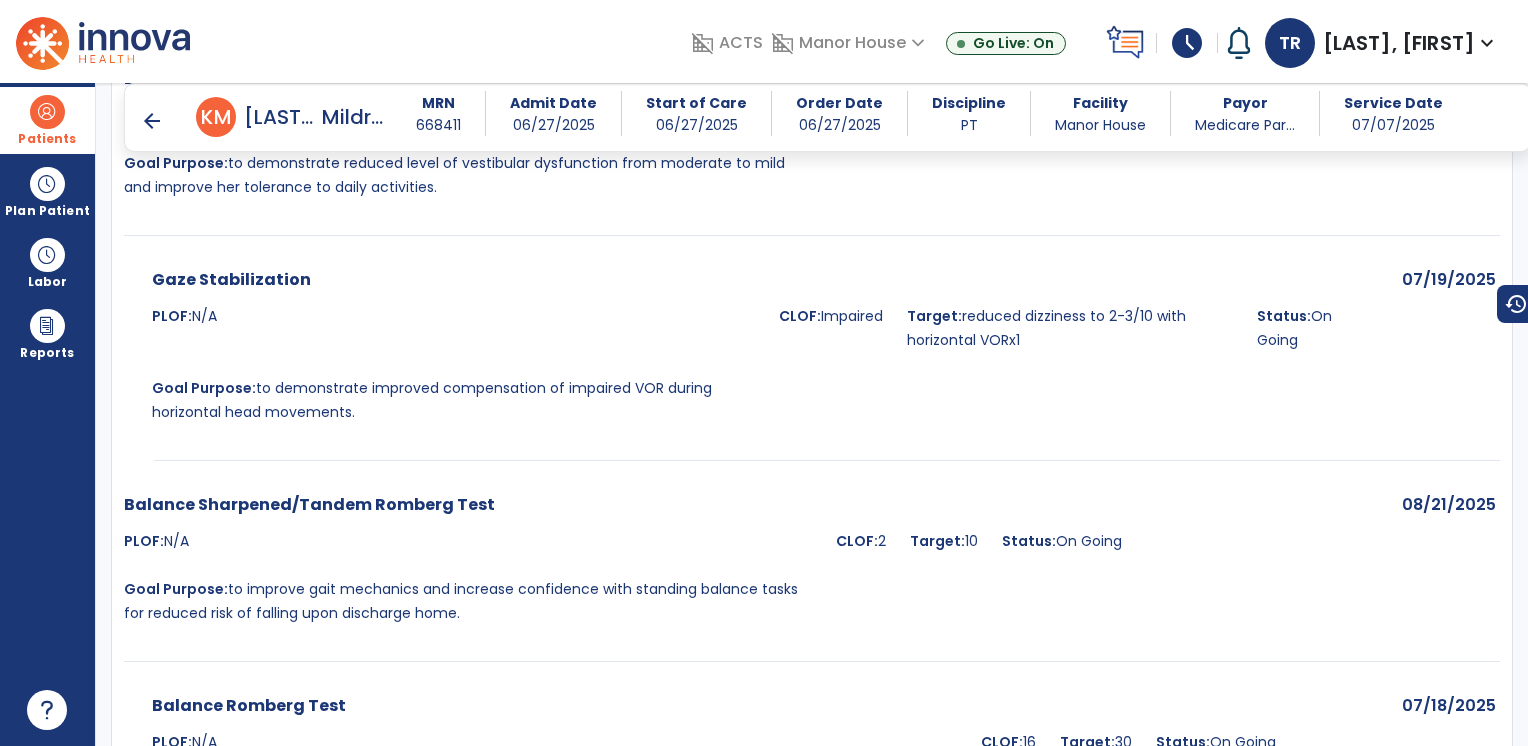 scroll, scrollTop: 2880, scrollLeft: 0, axis: vertical 